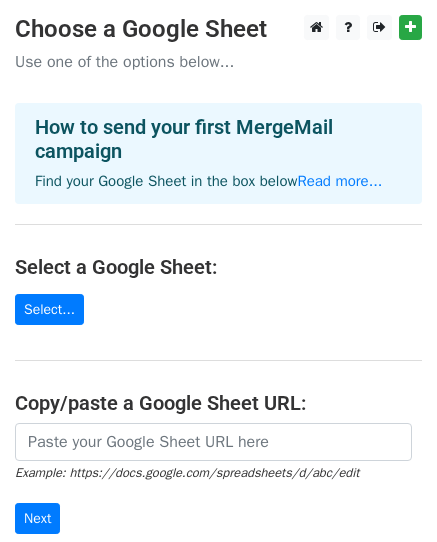 scroll, scrollTop: 0, scrollLeft: 0, axis: both 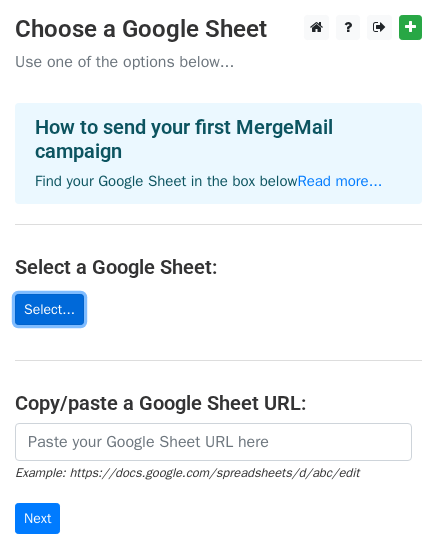 click on "Select..." at bounding box center [49, 309] 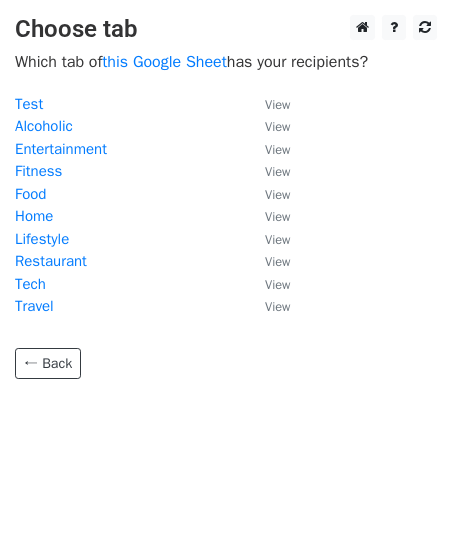scroll, scrollTop: 0, scrollLeft: 0, axis: both 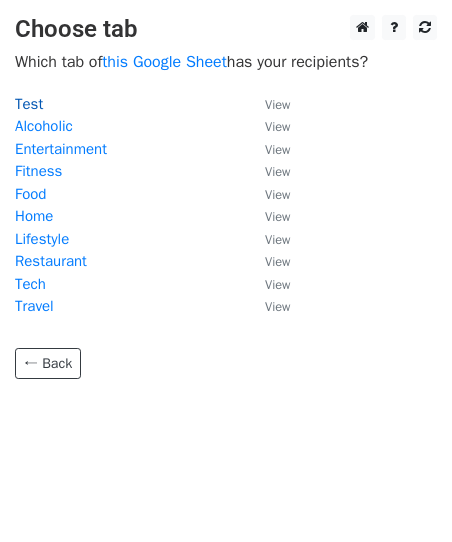 click on "Test" at bounding box center [29, 104] 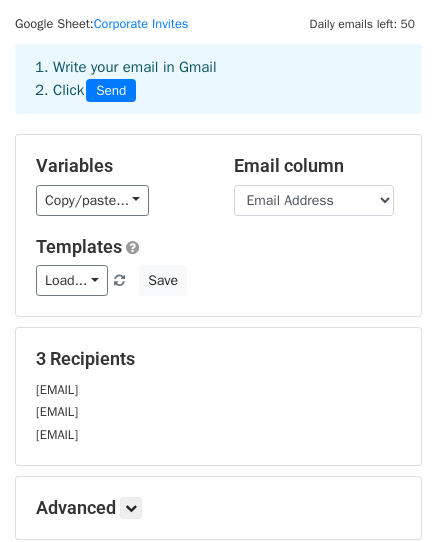 scroll, scrollTop: 100, scrollLeft: 0, axis: vertical 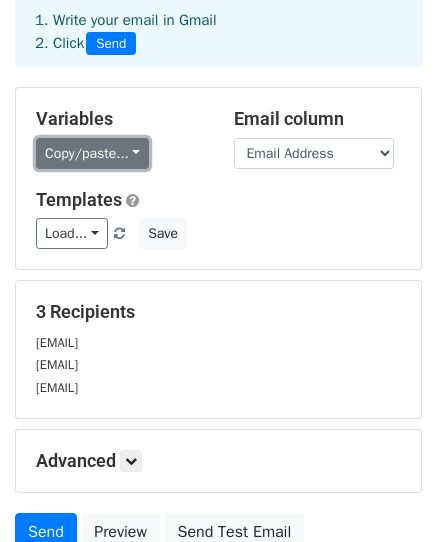 click on "Copy/paste..." at bounding box center (92, 153) 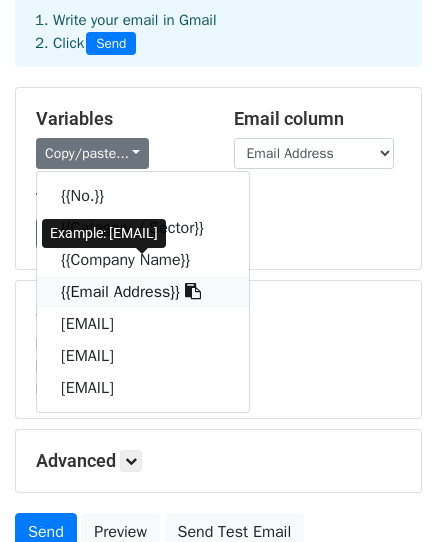 click on "{{Email Address}}" at bounding box center (143, 292) 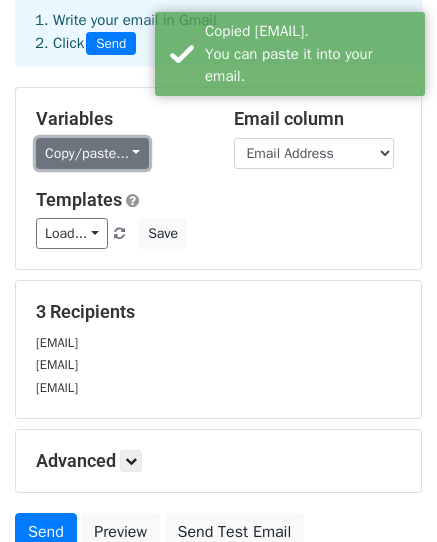 click on "Copy/paste..." at bounding box center (92, 153) 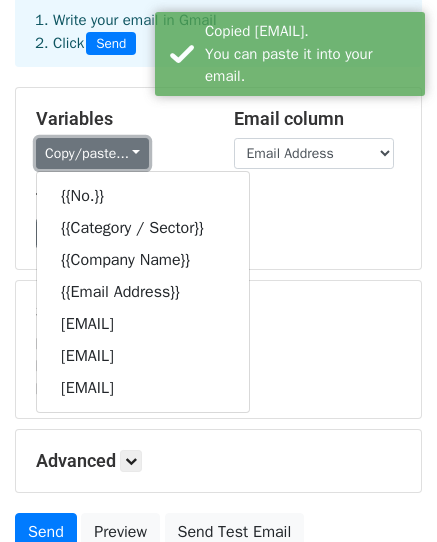 click on "Copy/paste..." at bounding box center (92, 153) 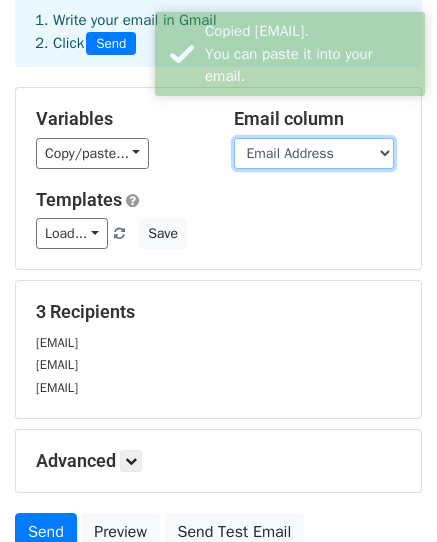 click on "No.
Category / Sector
Company Name
Email Address
Email 2
Email 3
Email 4" at bounding box center (314, 153) 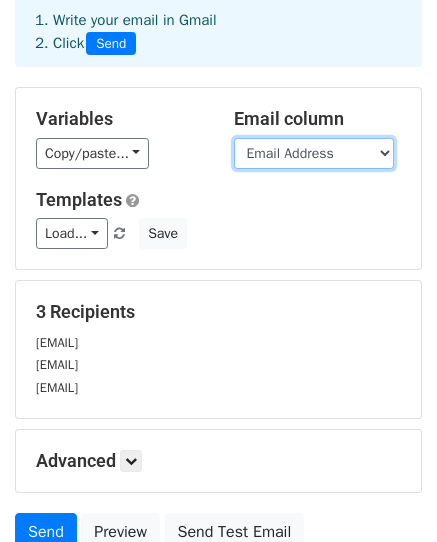 click on "No.
Category / Sector
Company Name
Email Address
Email 2
Email 3
Email 4" at bounding box center (314, 153) 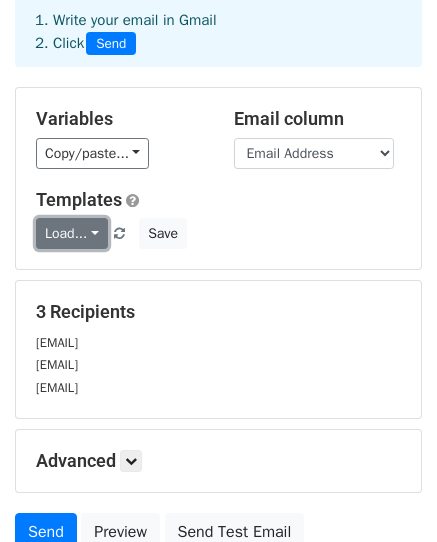 click on "Load..." at bounding box center (72, 233) 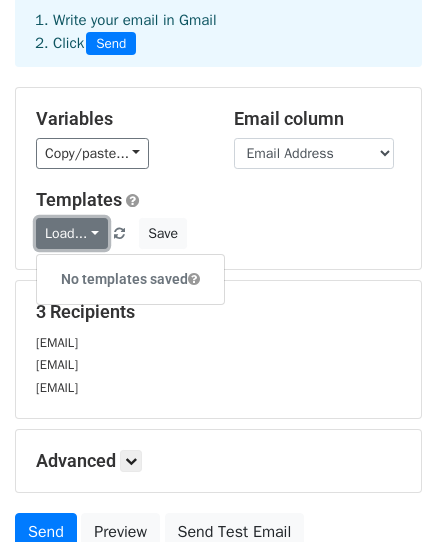 click on "Load..." at bounding box center (72, 233) 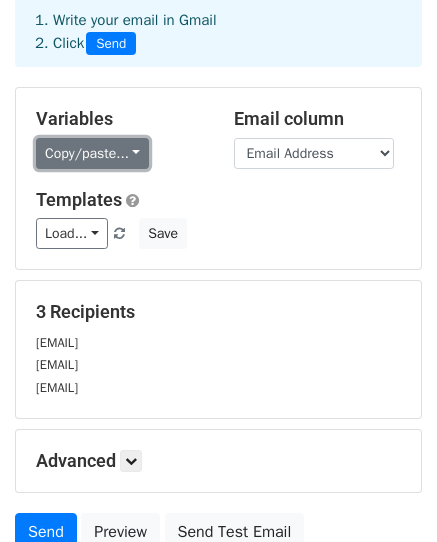 click on "Copy/paste..." at bounding box center [92, 153] 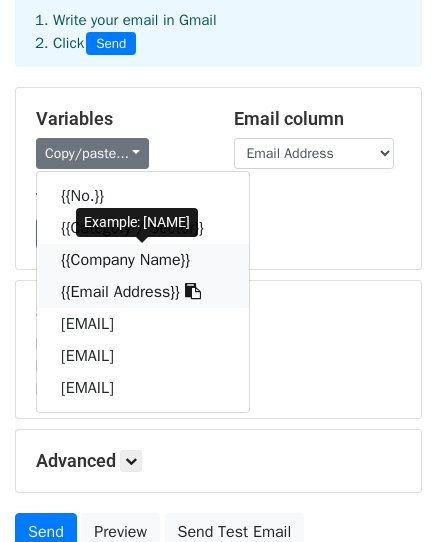 click on "{{Company Name}}" at bounding box center (143, 260) 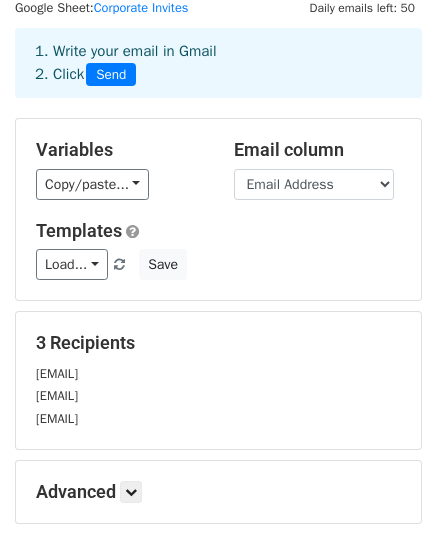 scroll, scrollTop: 0, scrollLeft: 0, axis: both 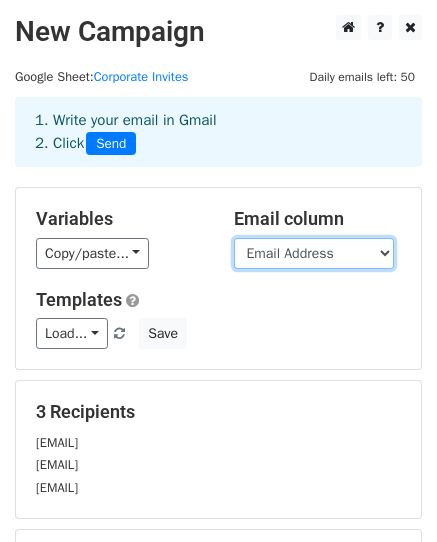 click on "No.
Category / Sector
Company Name
Email Address
Email 2
Email 3
Email 4" at bounding box center (314, 253) 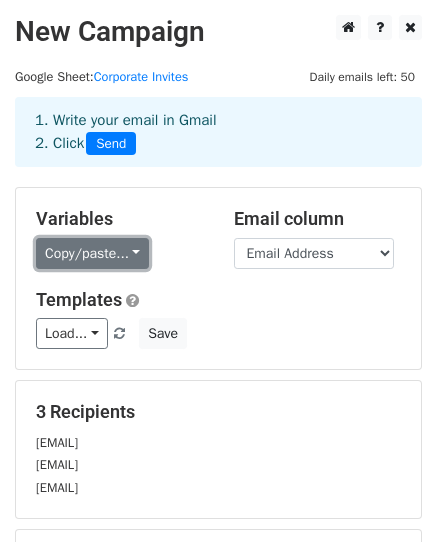 click on "Copy/paste..." at bounding box center [92, 253] 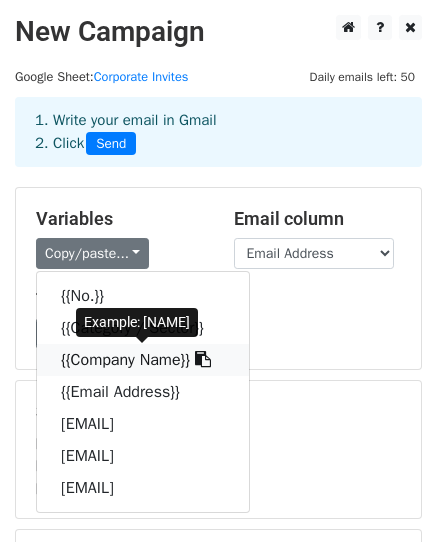 click at bounding box center [203, 359] 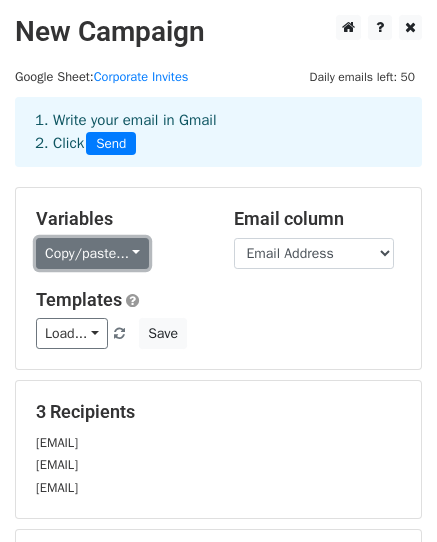 click on "Copy/paste..." at bounding box center [92, 253] 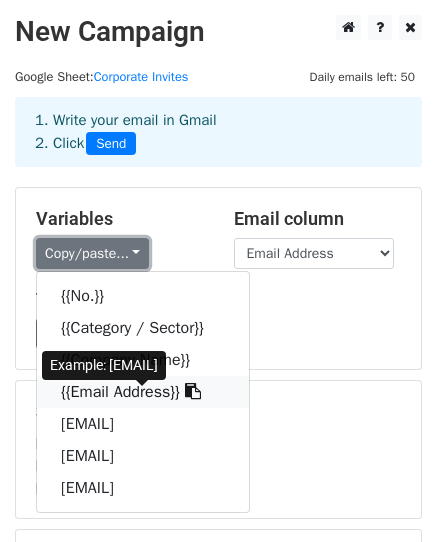 scroll, scrollTop: 100, scrollLeft: 0, axis: vertical 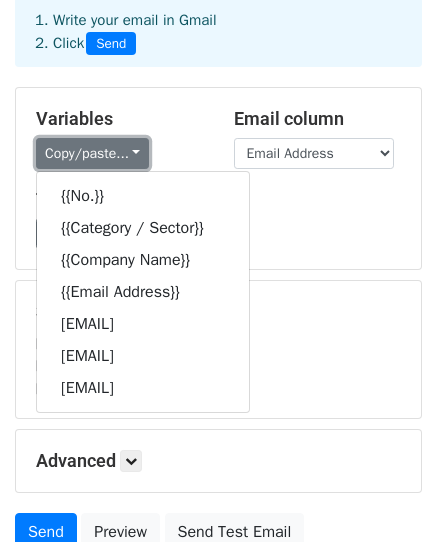click on "Copy/paste..." at bounding box center (92, 153) 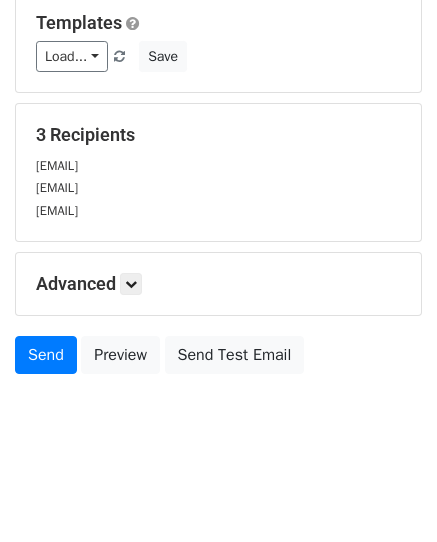 scroll, scrollTop: 279, scrollLeft: 0, axis: vertical 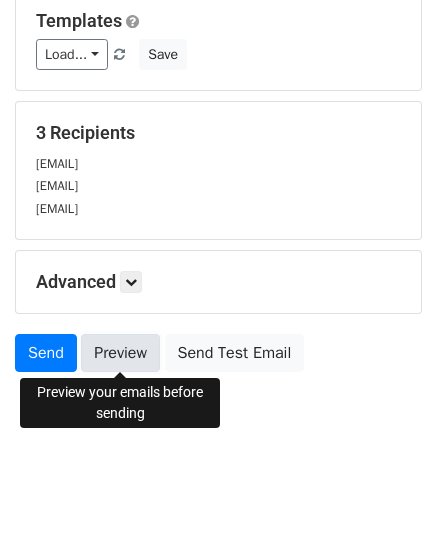 click on "Preview" at bounding box center (120, 353) 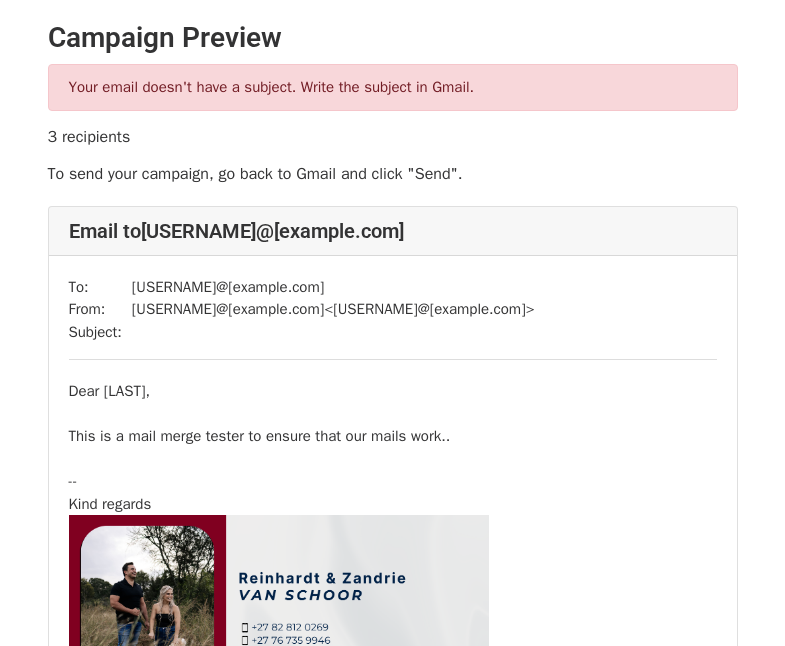 scroll, scrollTop: 0, scrollLeft: 0, axis: both 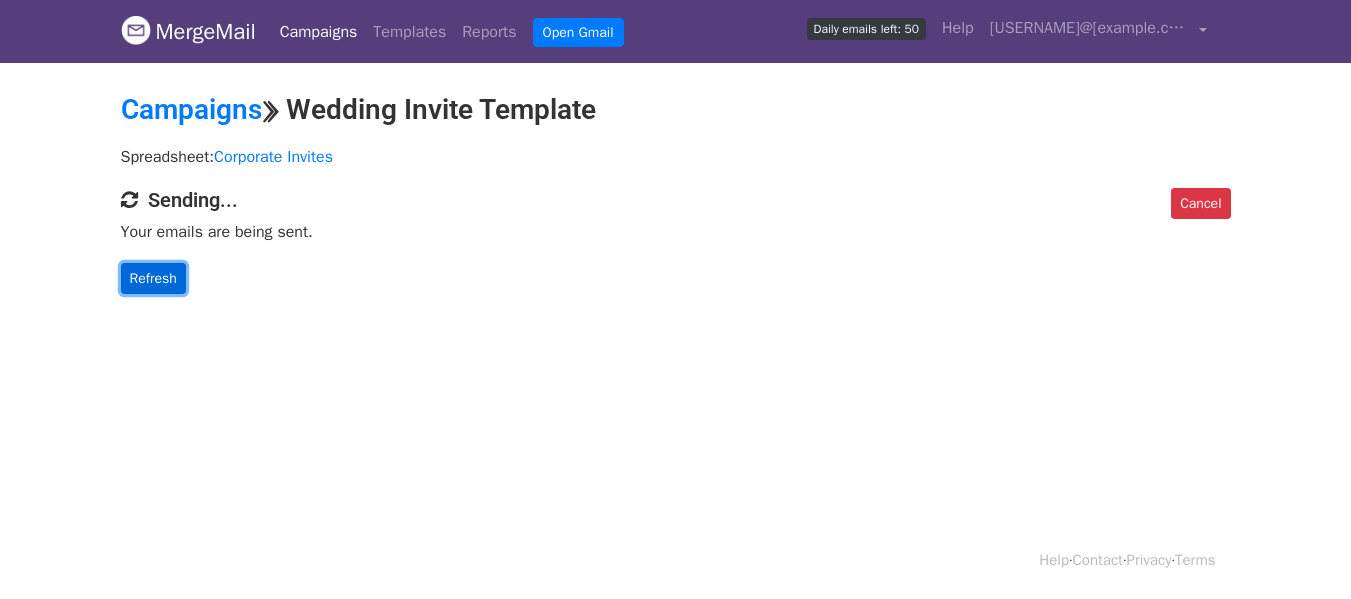 click on "Refresh" at bounding box center [153, 278] 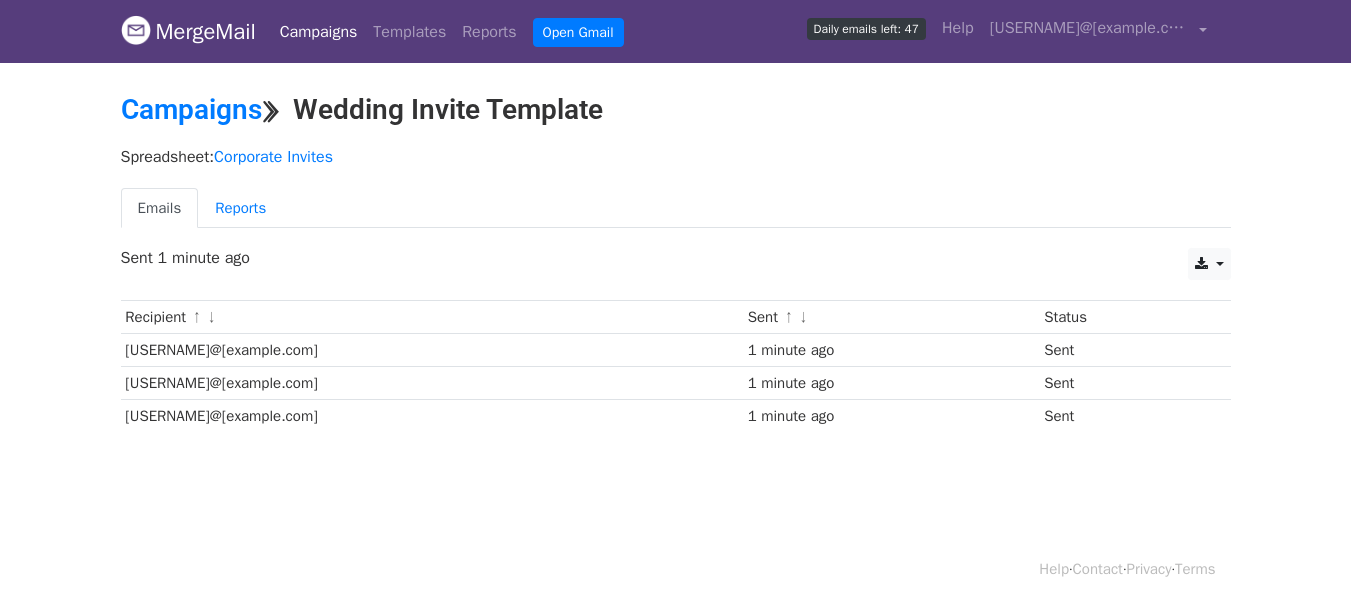 scroll, scrollTop: 0, scrollLeft: 0, axis: both 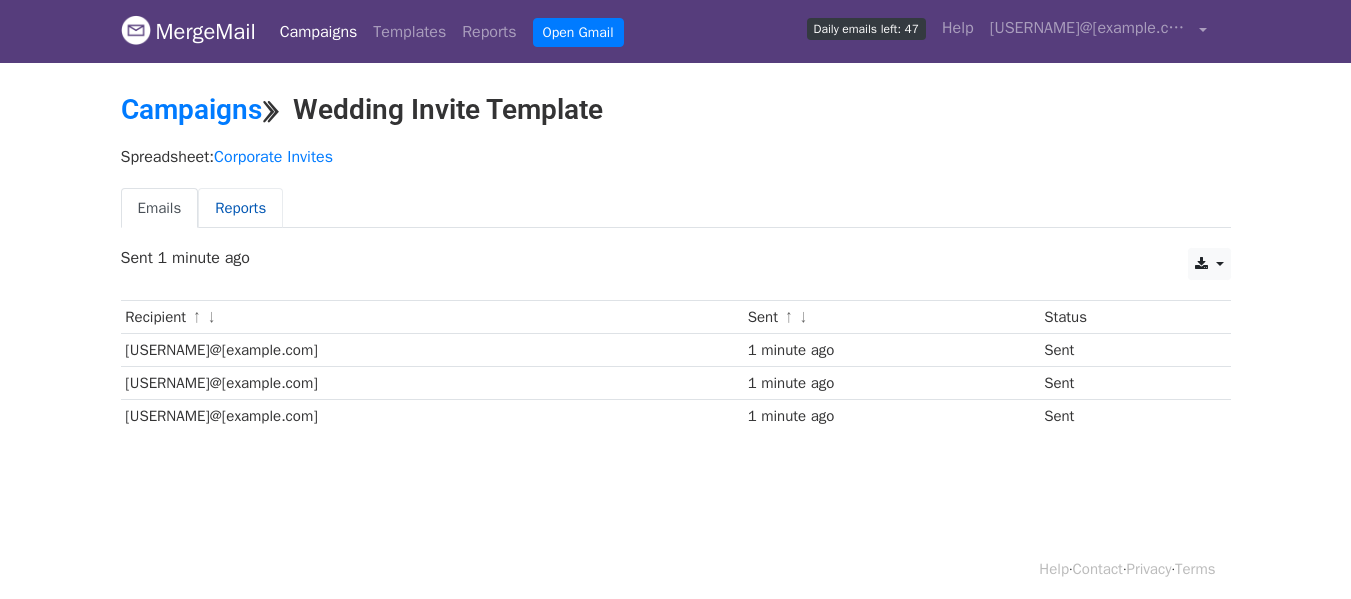 click on "Reports" at bounding box center (240, 208) 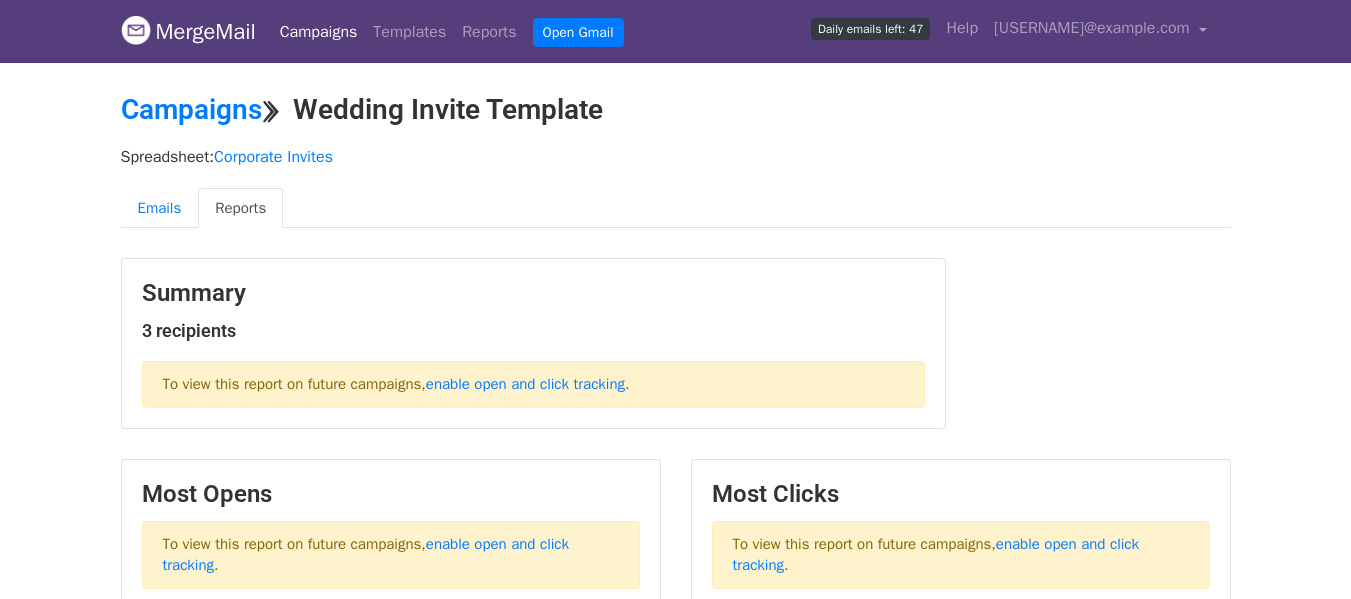scroll, scrollTop: 0, scrollLeft: 0, axis: both 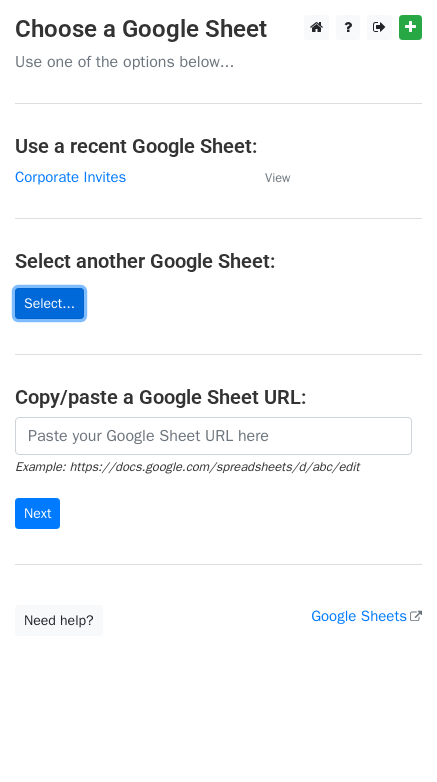 click on "Select..." at bounding box center [49, 303] 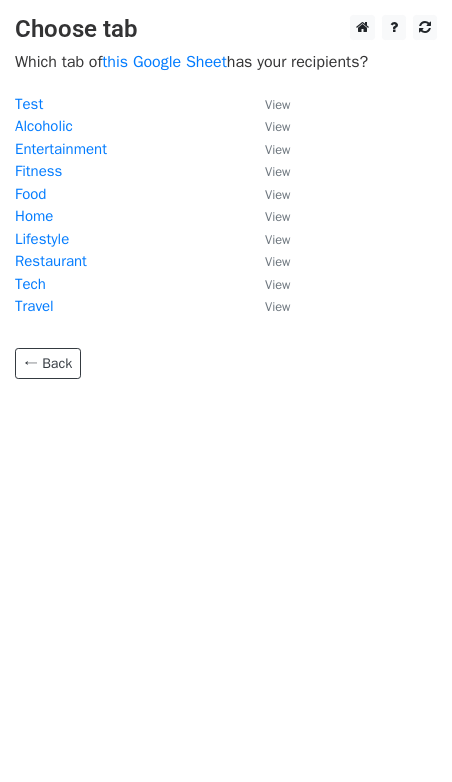 scroll, scrollTop: 0, scrollLeft: 0, axis: both 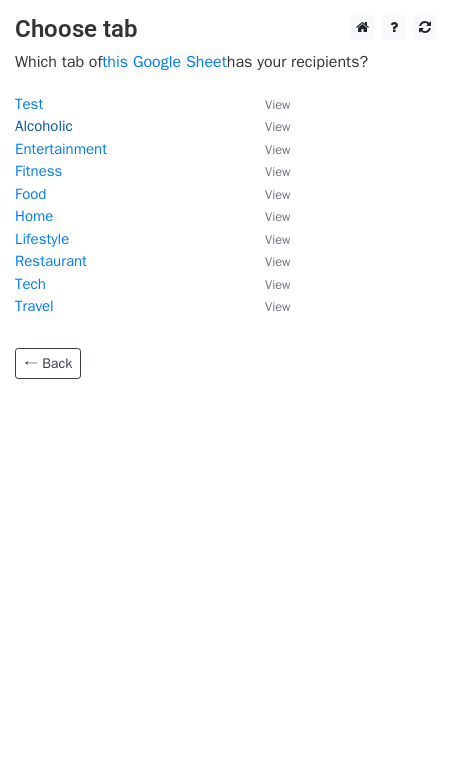 click on "Alcoholic" at bounding box center (44, 126) 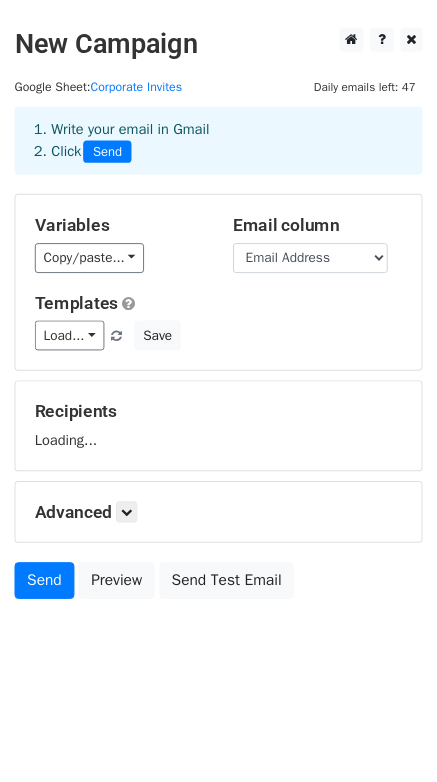 scroll, scrollTop: 0, scrollLeft: 0, axis: both 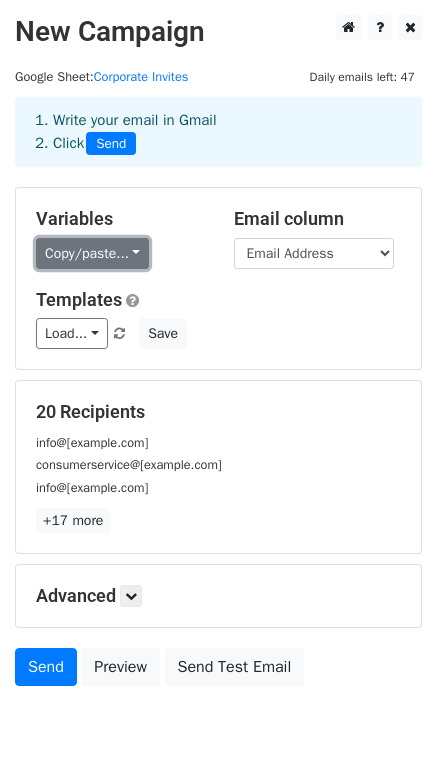 click on "Copy/paste..." at bounding box center (92, 253) 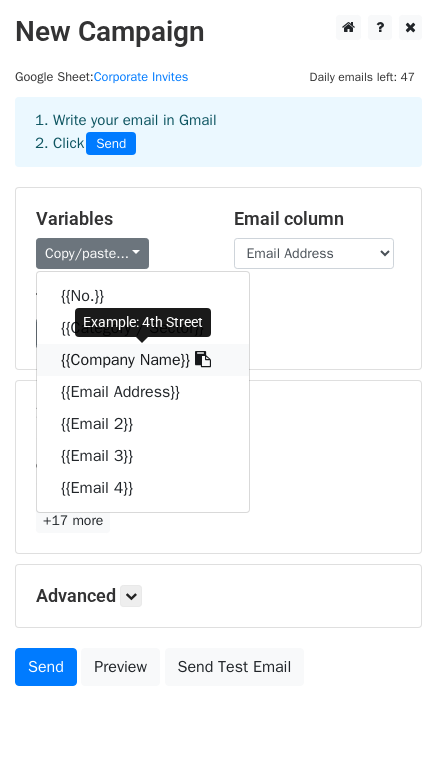 click at bounding box center [203, 359] 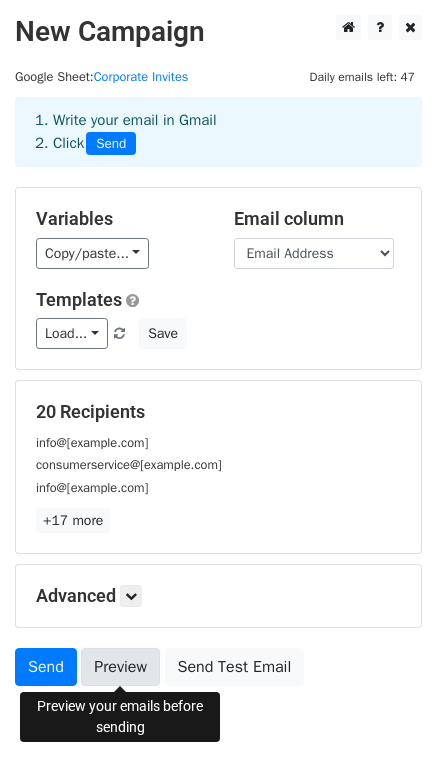 click on "Preview" at bounding box center (120, 667) 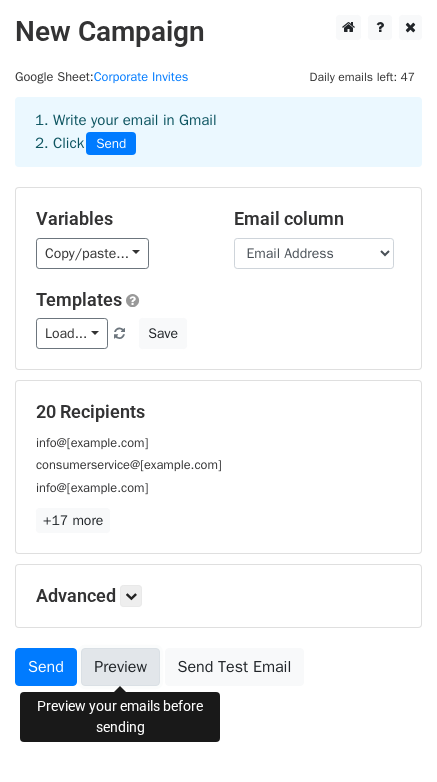 click on "Preview" at bounding box center (120, 667) 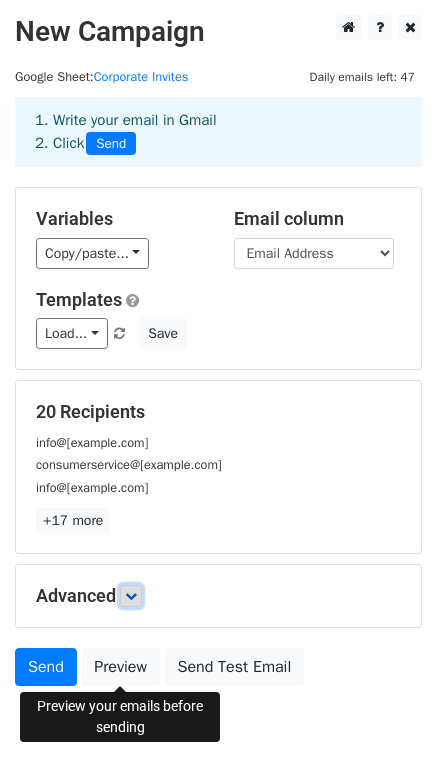 click at bounding box center (131, 596) 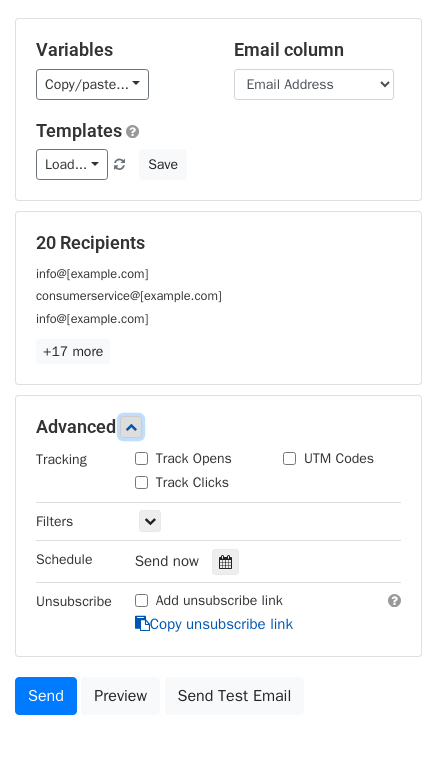scroll, scrollTop: 200, scrollLeft: 0, axis: vertical 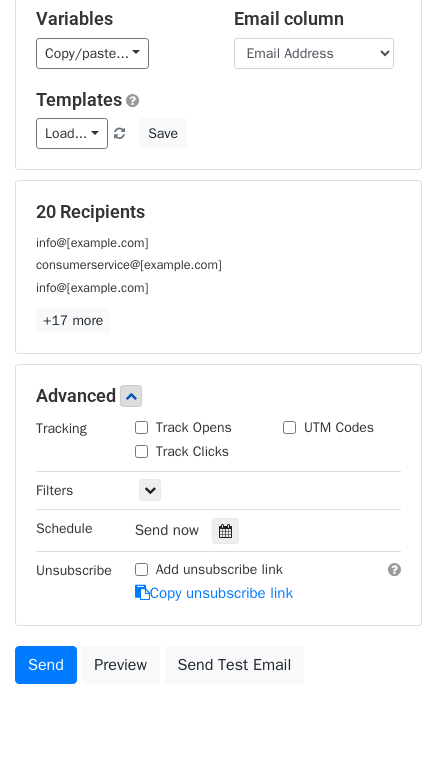 click on "Track Opens" at bounding box center [141, 427] 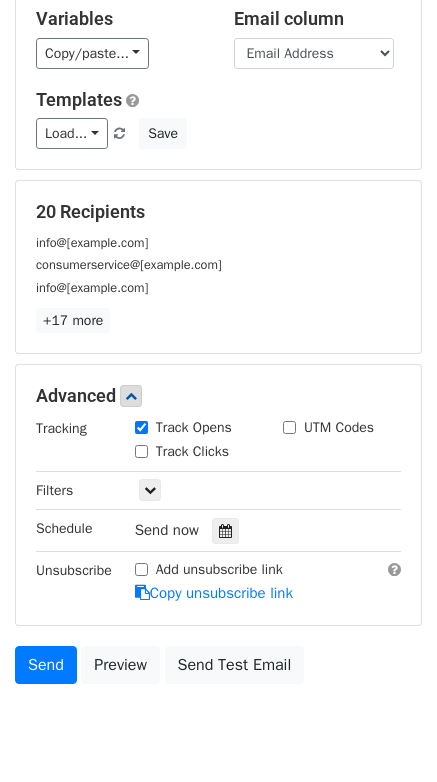 click on "Add unsubscribe link" at bounding box center (141, 569) 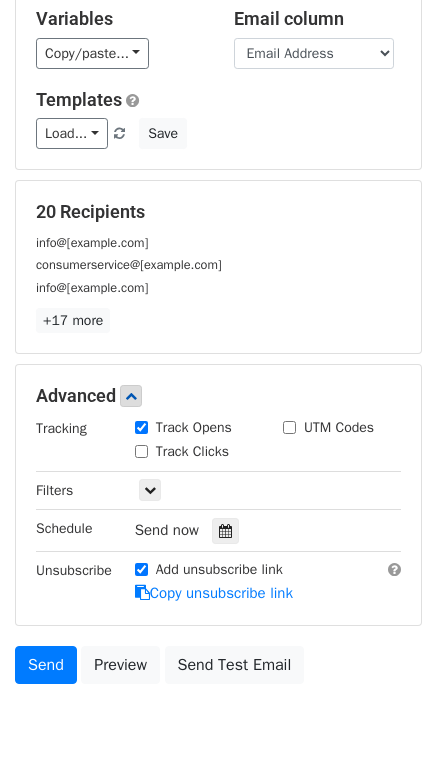 click on "Add unsubscribe link" at bounding box center (141, 569) 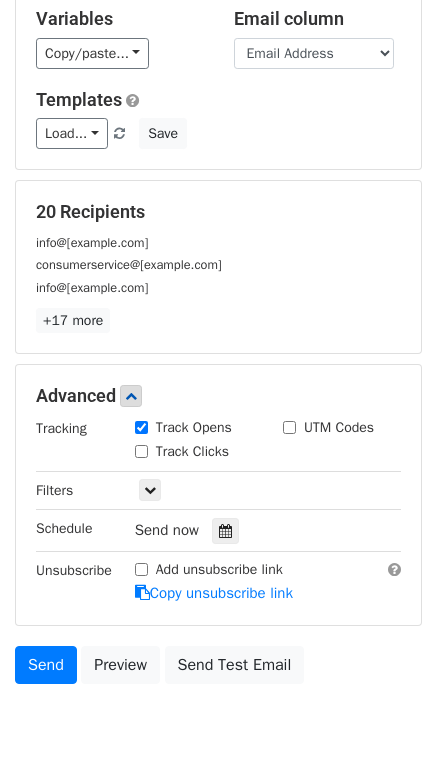 scroll, scrollTop: 270, scrollLeft: 0, axis: vertical 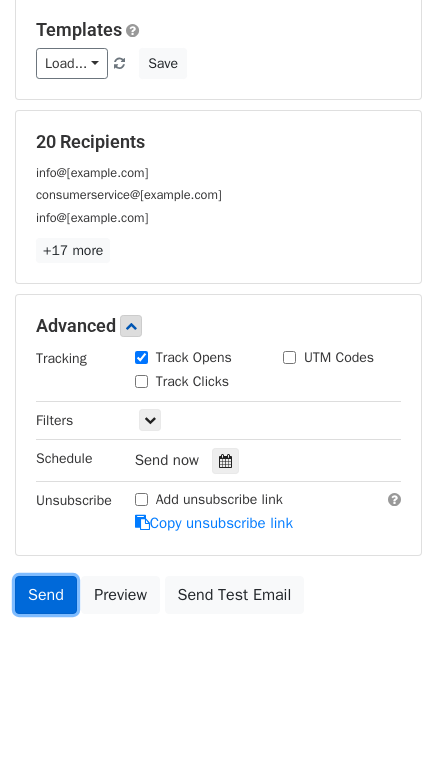 click on "Send" at bounding box center (46, 595) 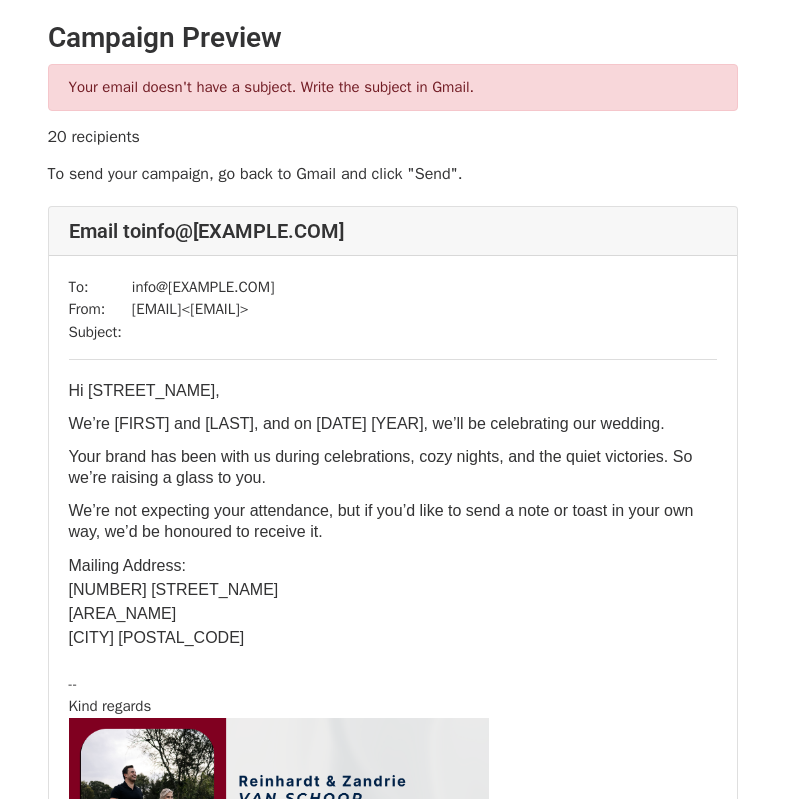 scroll, scrollTop: 0, scrollLeft: 0, axis: both 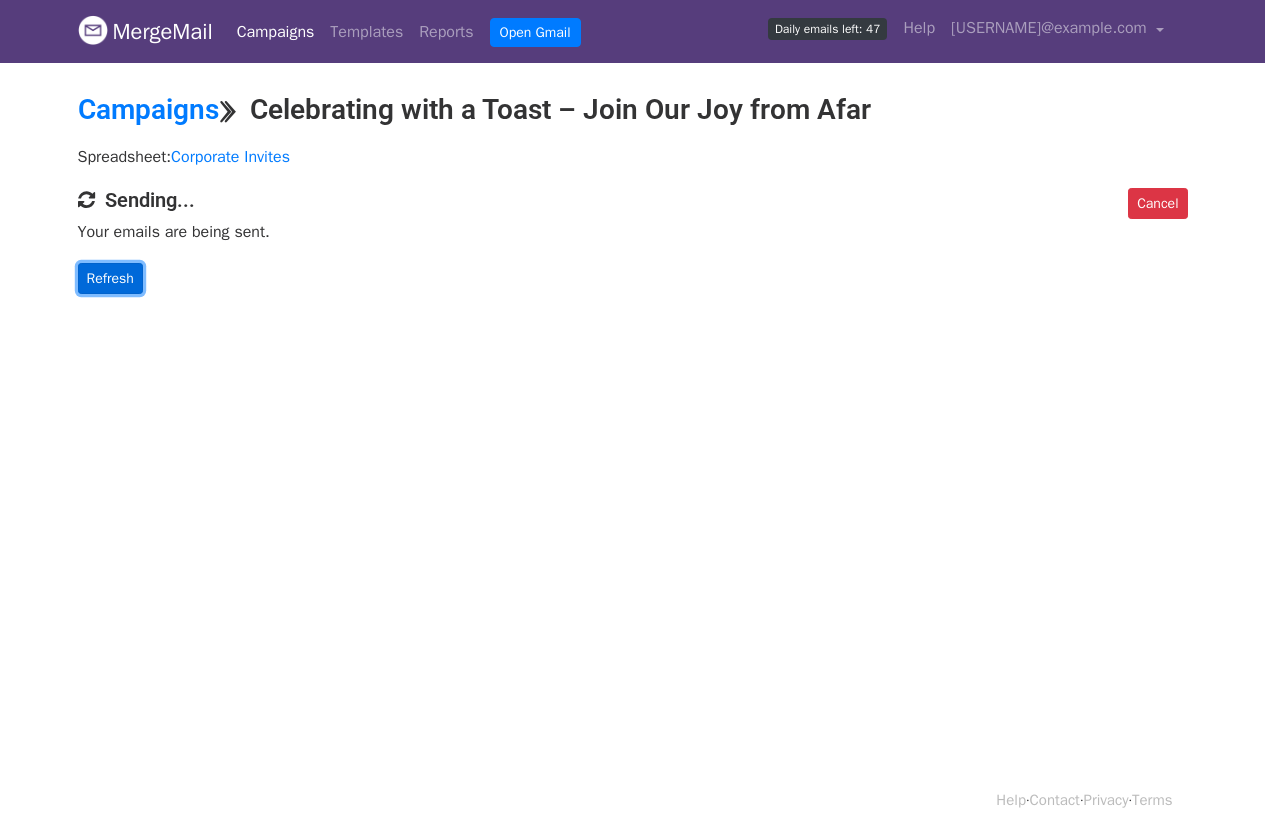 click on "Refresh" at bounding box center (110, 278) 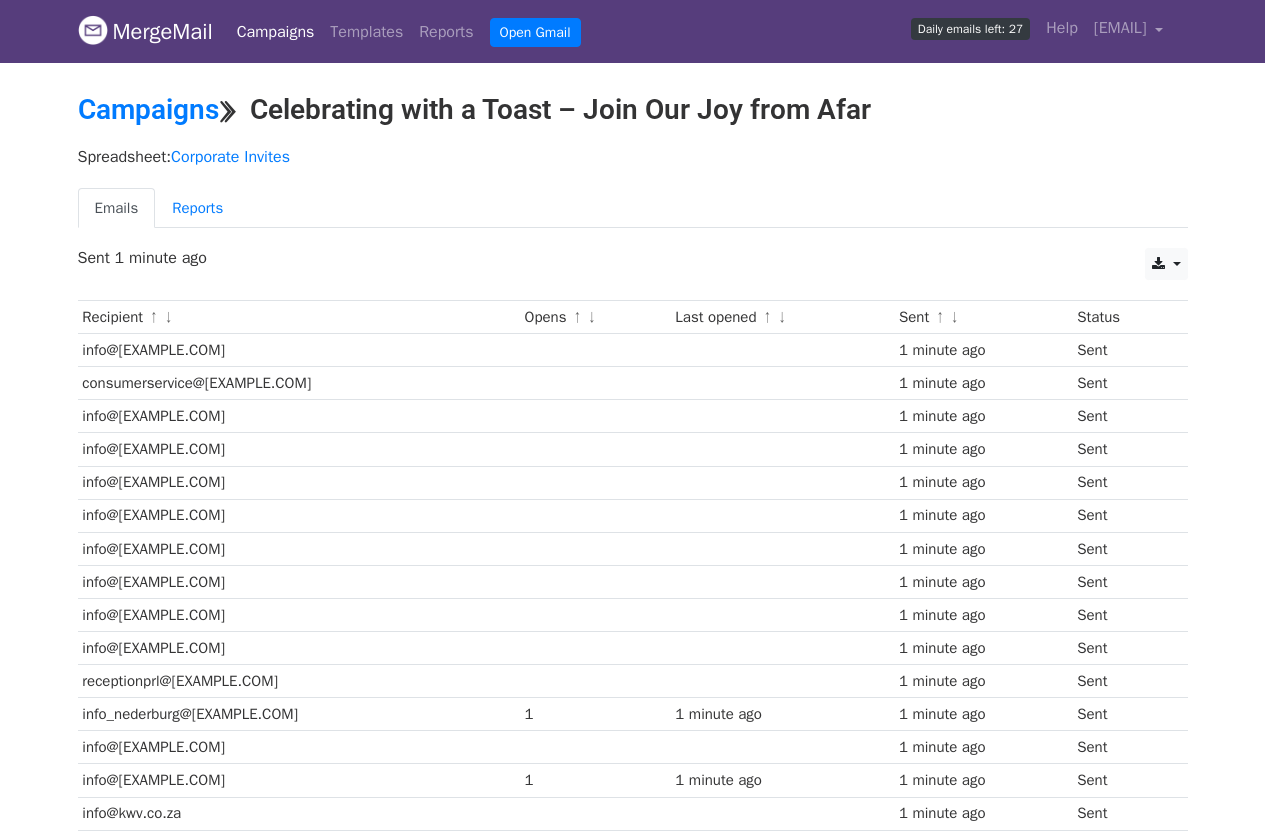scroll, scrollTop: 0, scrollLeft: 0, axis: both 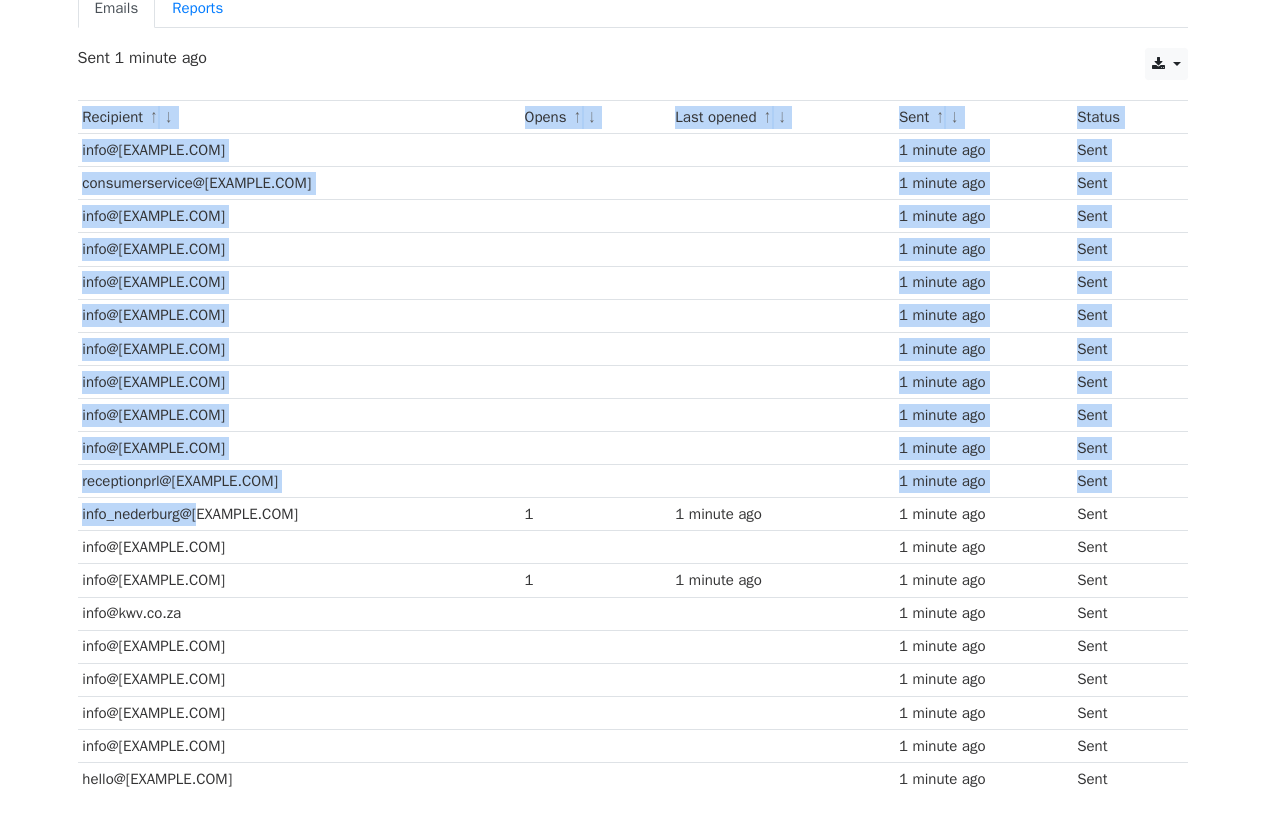 drag, startPoint x: 76, startPoint y: 519, endPoint x: 196, endPoint y: 520, distance: 120.004166 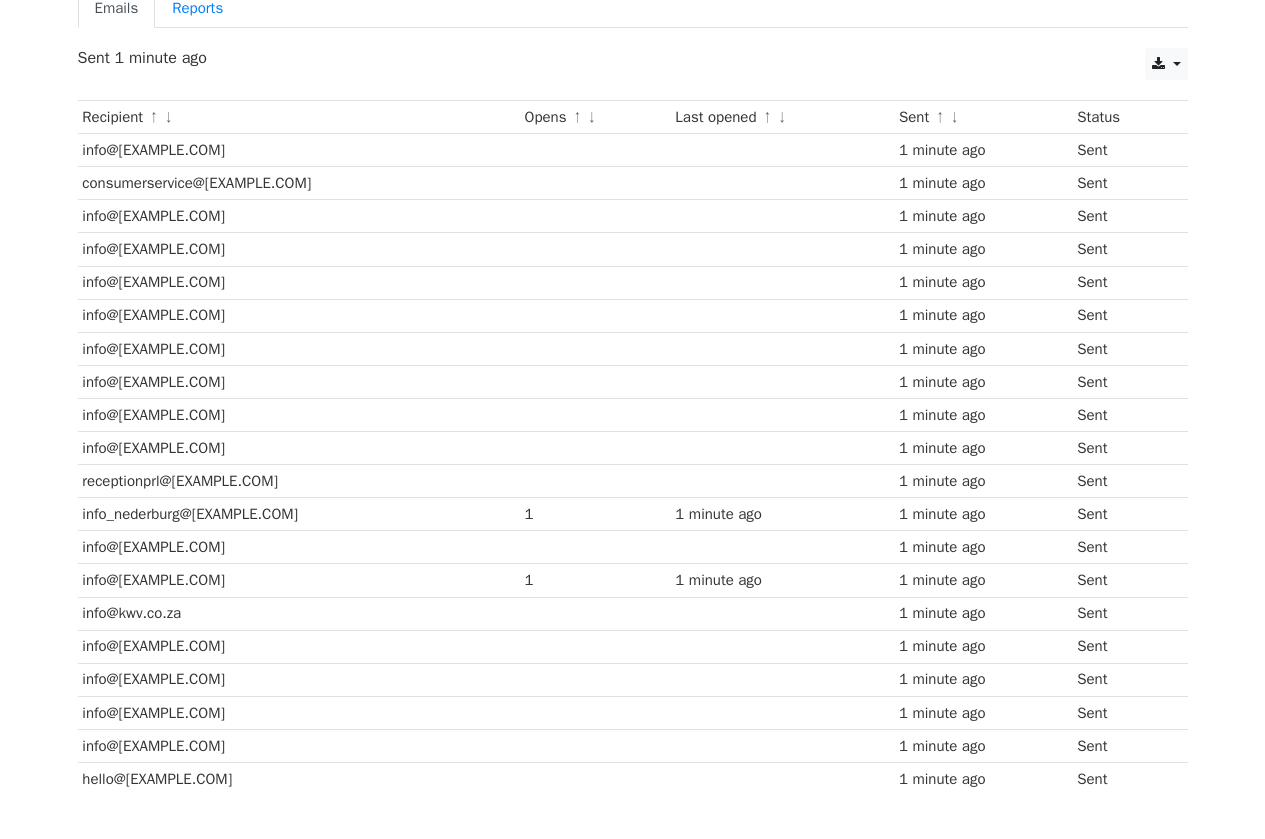 click on "info_nederburg@[EXAMPLE.COM]" at bounding box center [299, 514] 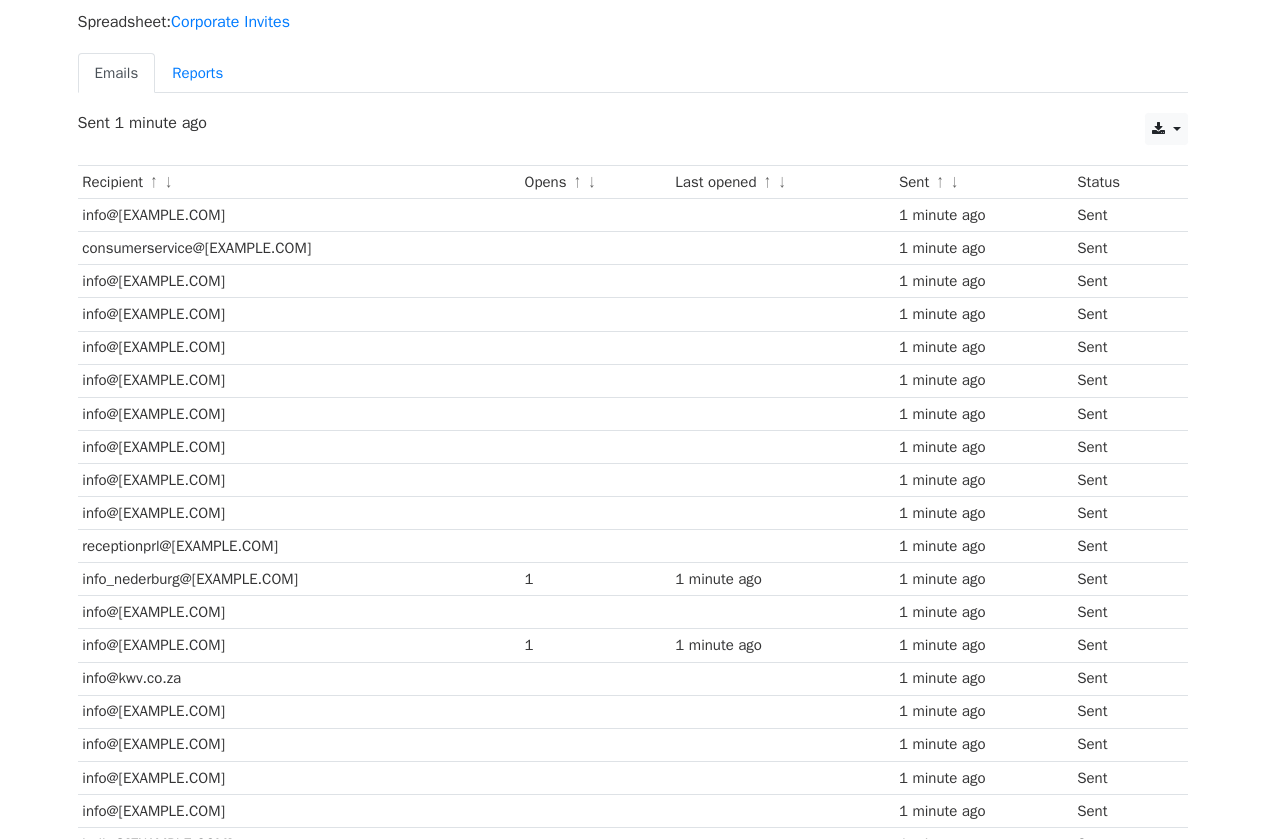 scroll, scrollTop: 100, scrollLeft: 0, axis: vertical 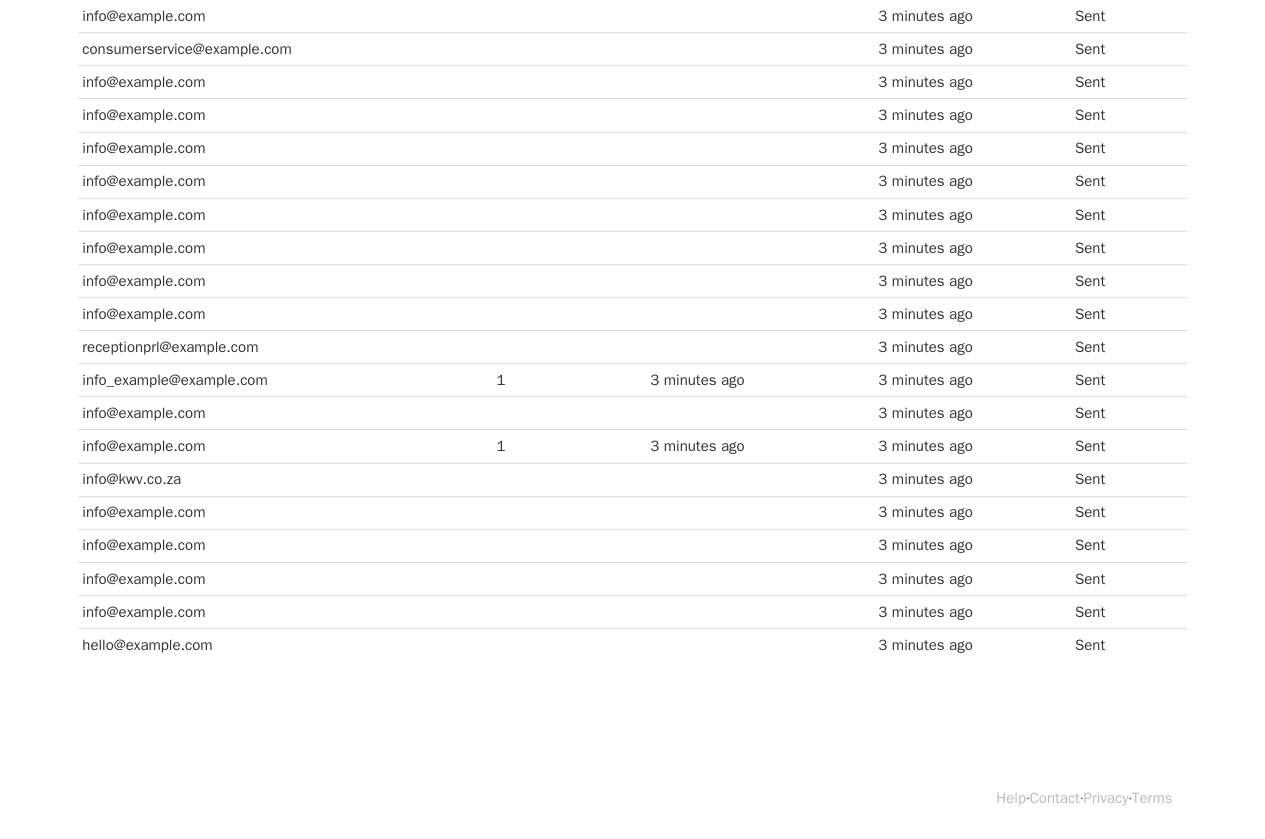 click on "receptionprl@[EXAMPLE.COM]" at bounding box center (285, 347) 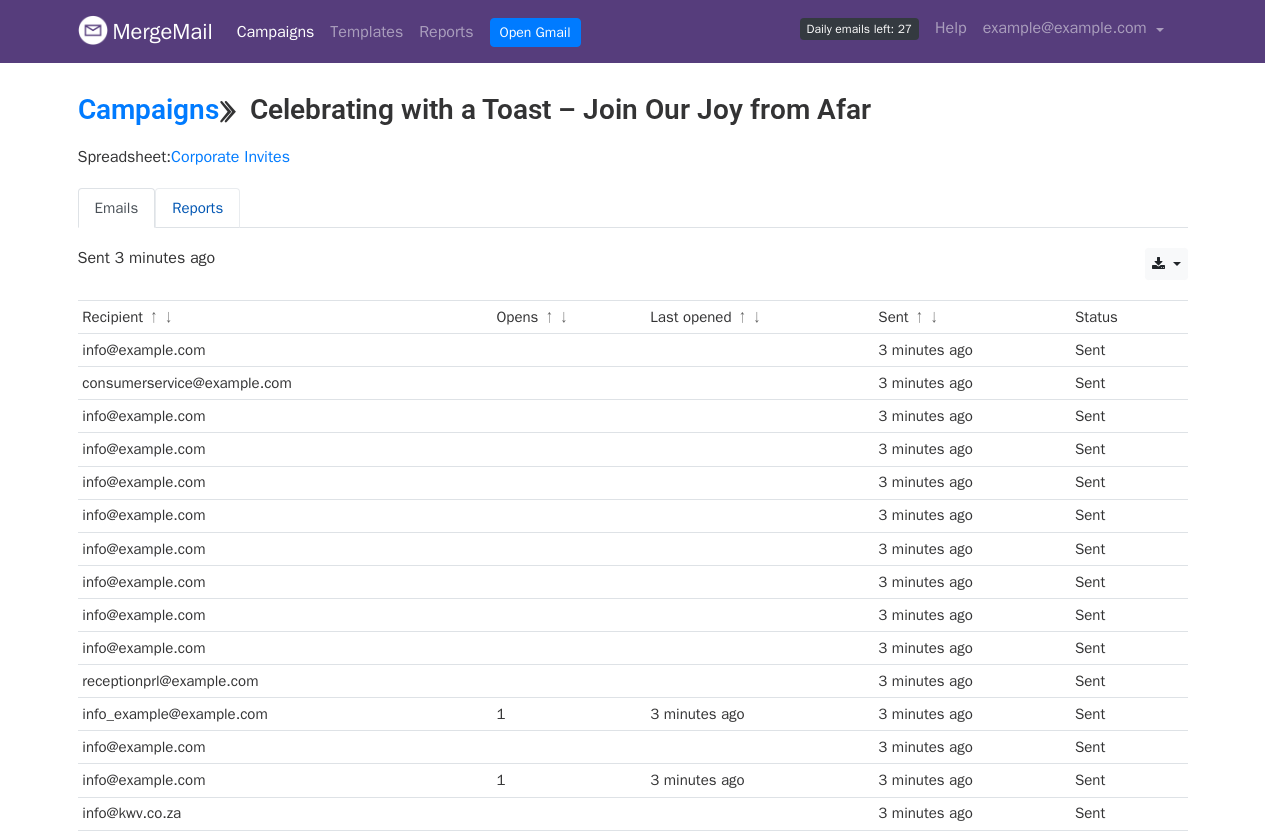 click on "Reports" at bounding box center (197, 208) 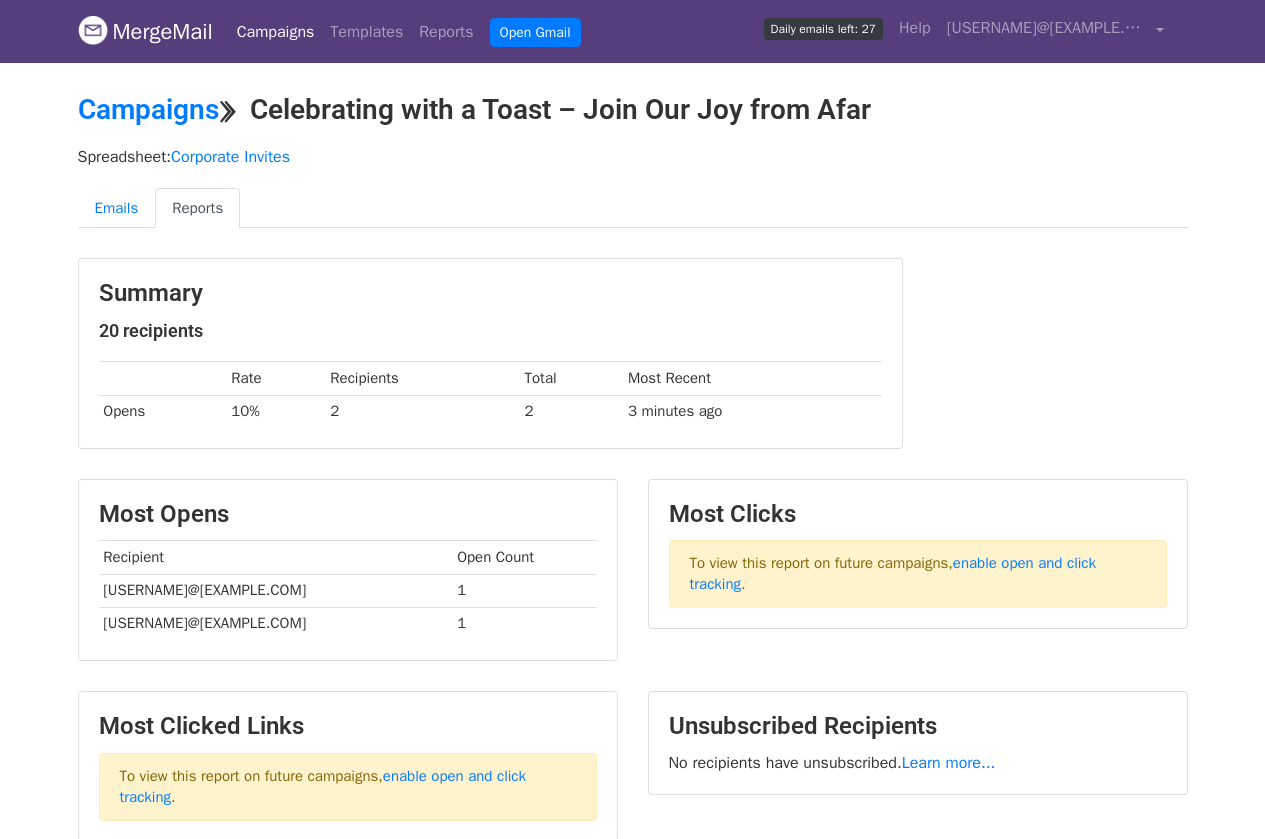 scroll, scrollTop: 0, scrollLeft: 0, axis: both 